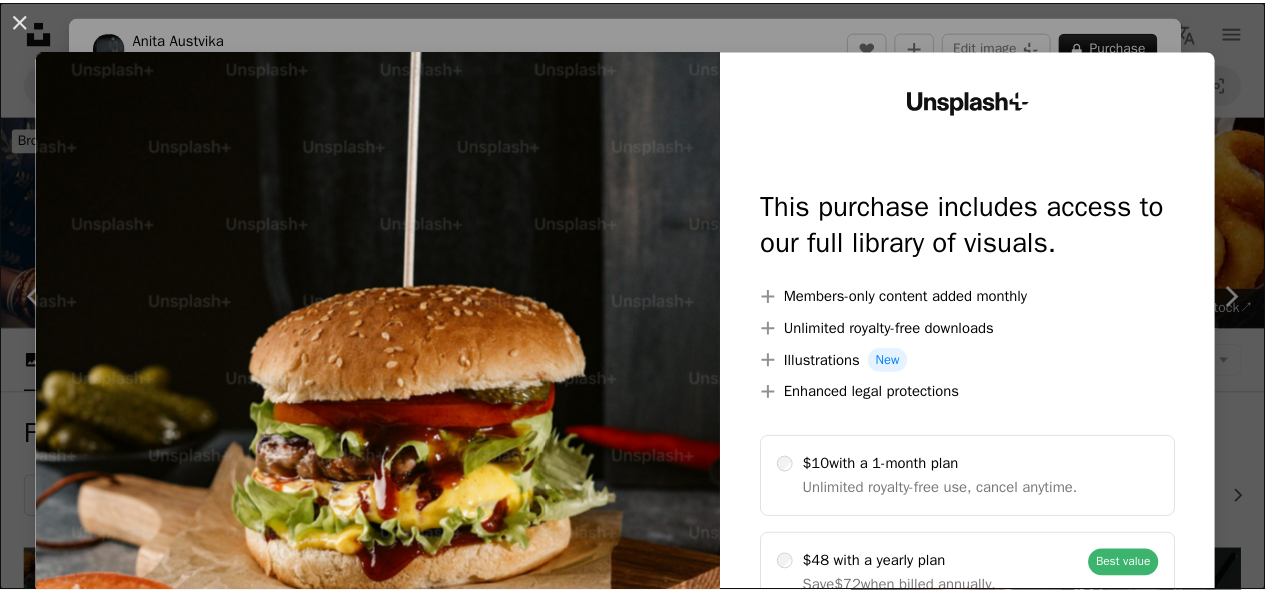 scroll, scrollTop: 2123, scrollLeft: 0, axis: vertical 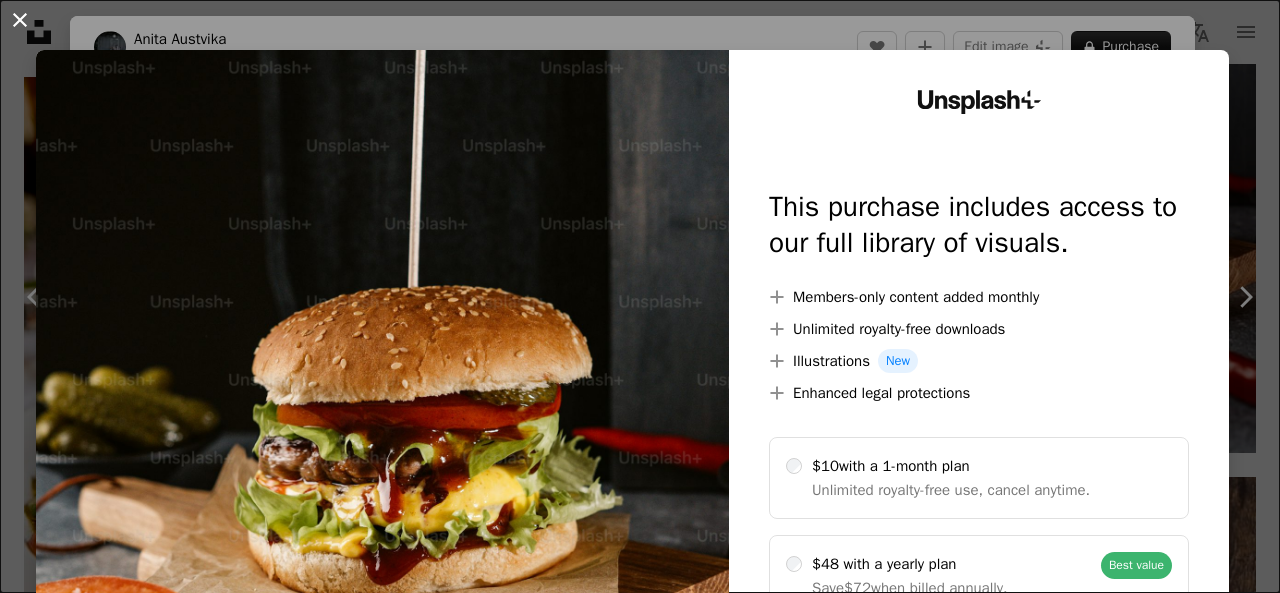 click on "An X shape" at bounding box center [20, 20] 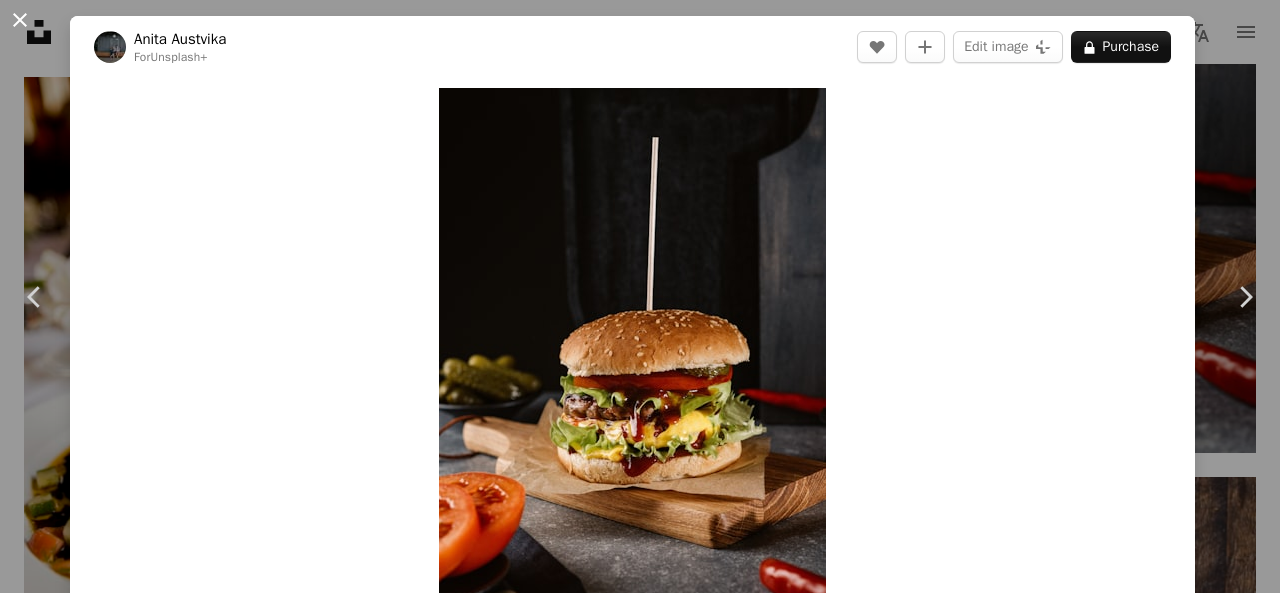 click on "An X shape" at bounding box center [20, 20] 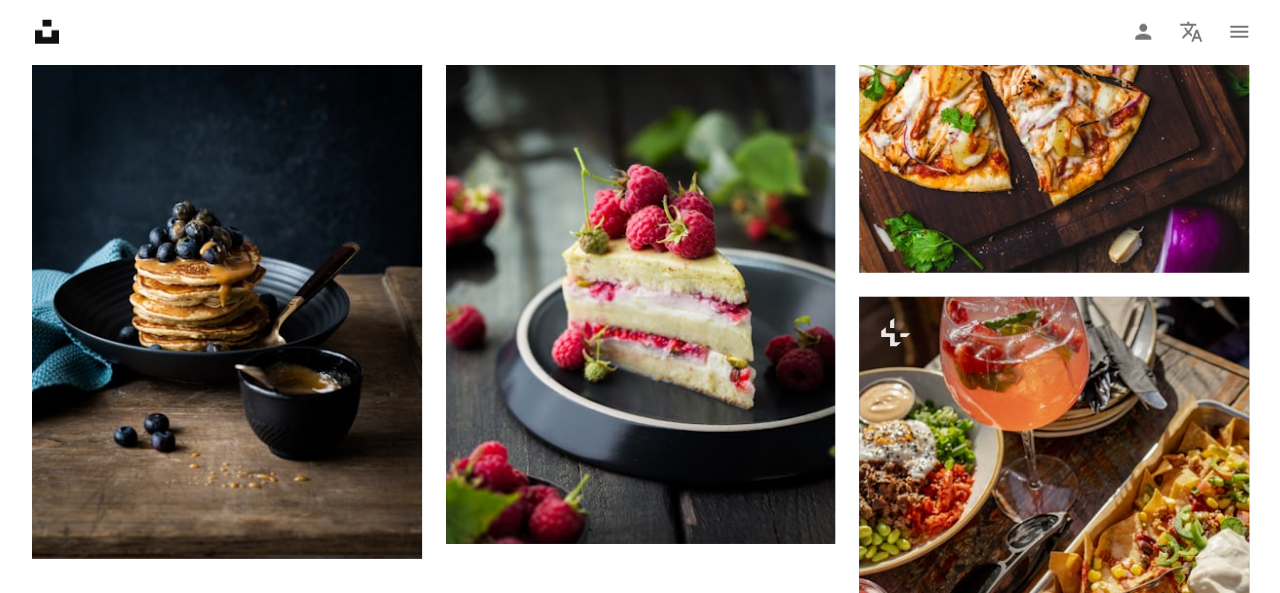 scroll, scrollTop: 2776, scrollLeft: 0, axis: vertical 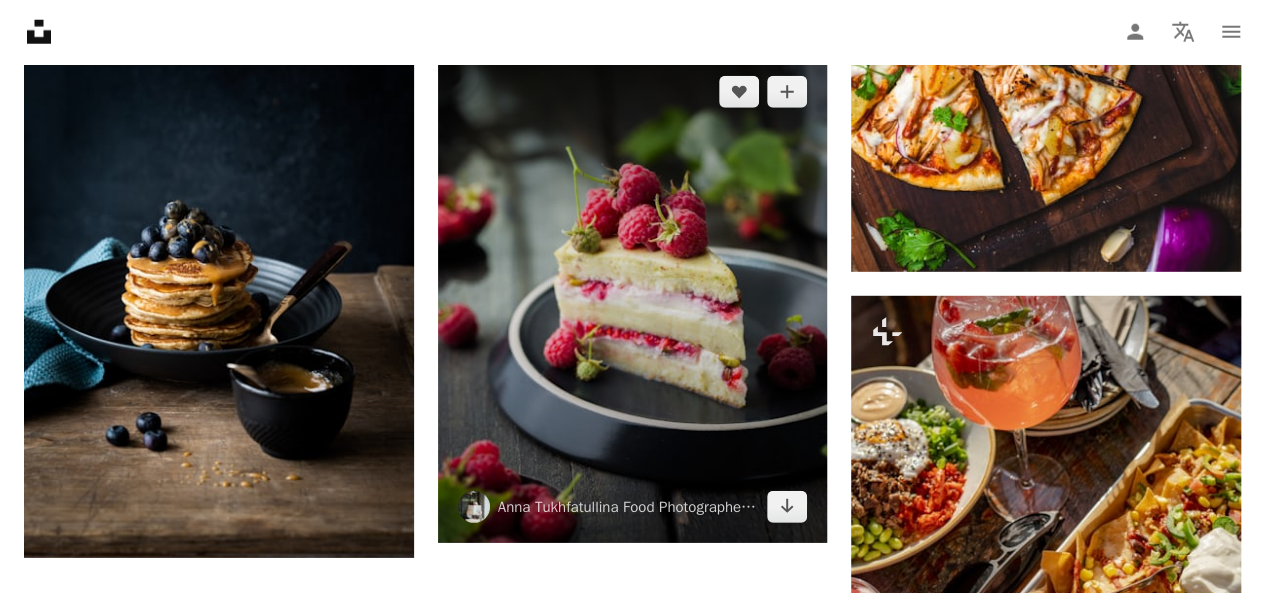 click at bounding box center (633, 299) 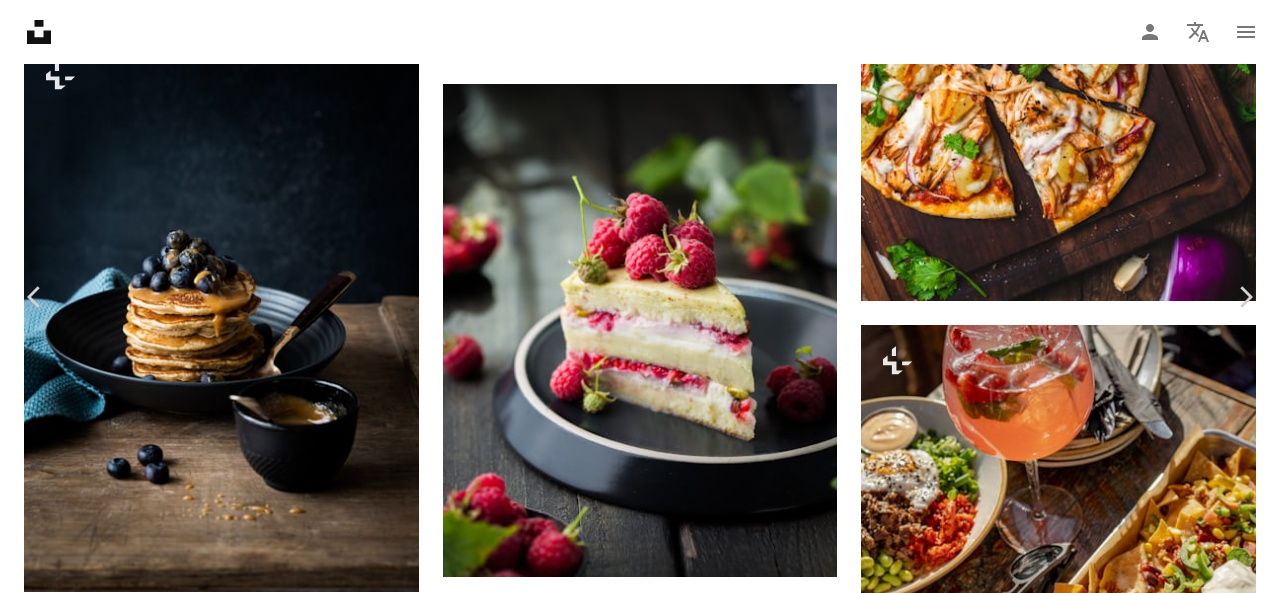 click on "Download free" at bounding box center [1081, 5564] 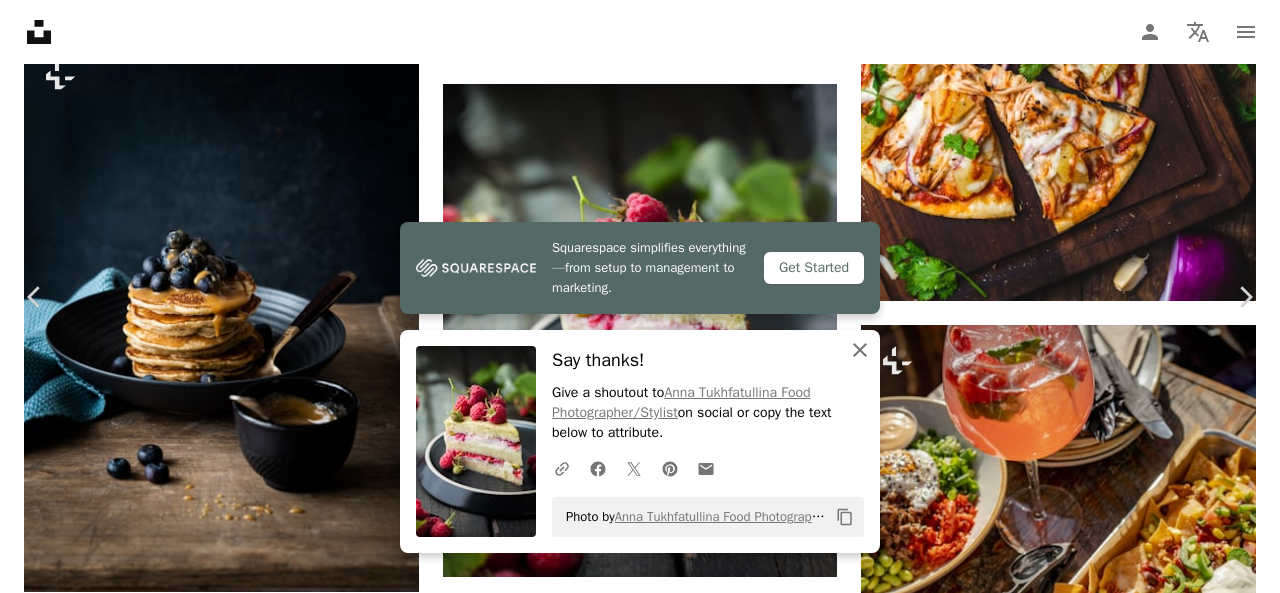 click on "An X shape" 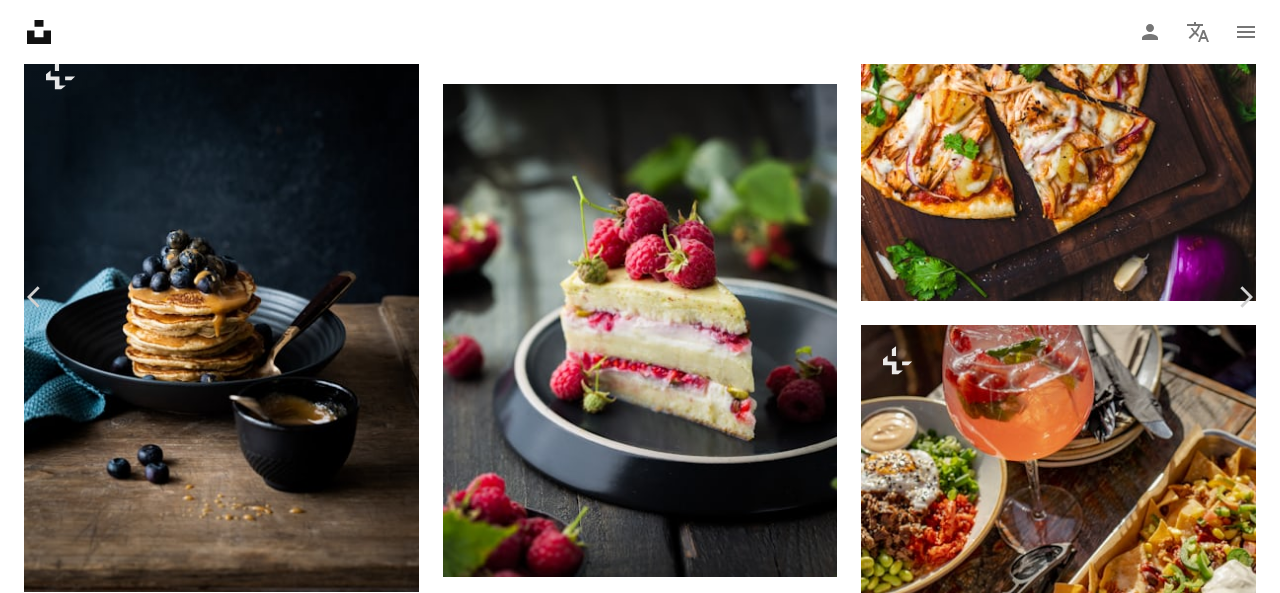 click on "An X shape" at bounding box center (20, 20) 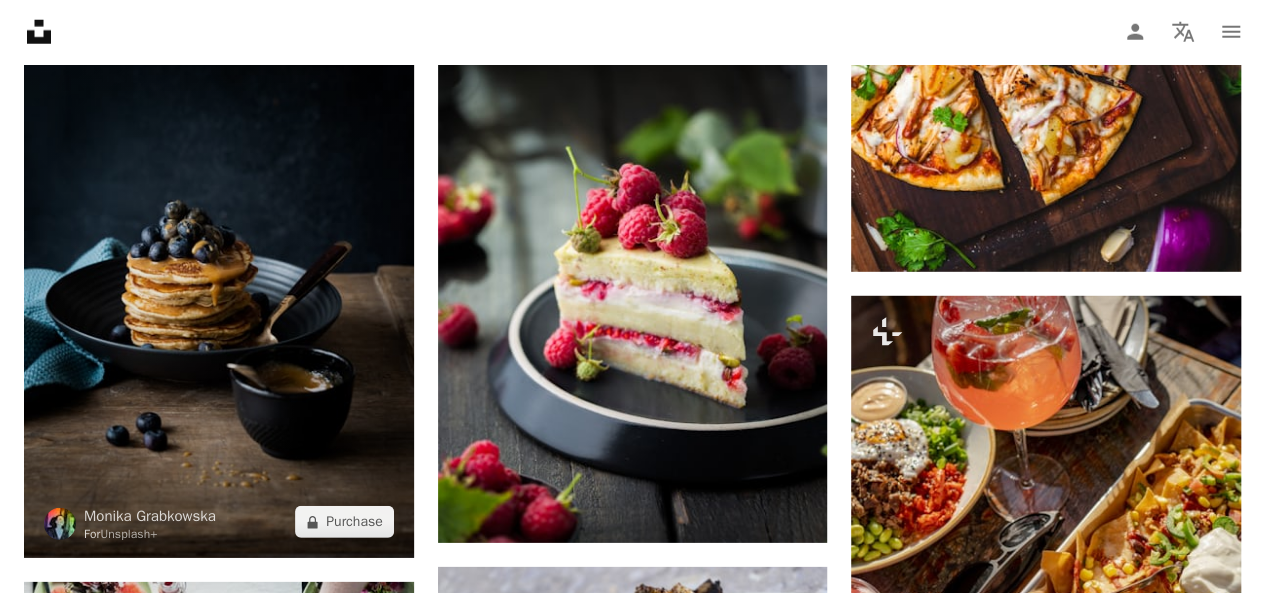 click at bounding box center [219, 286] 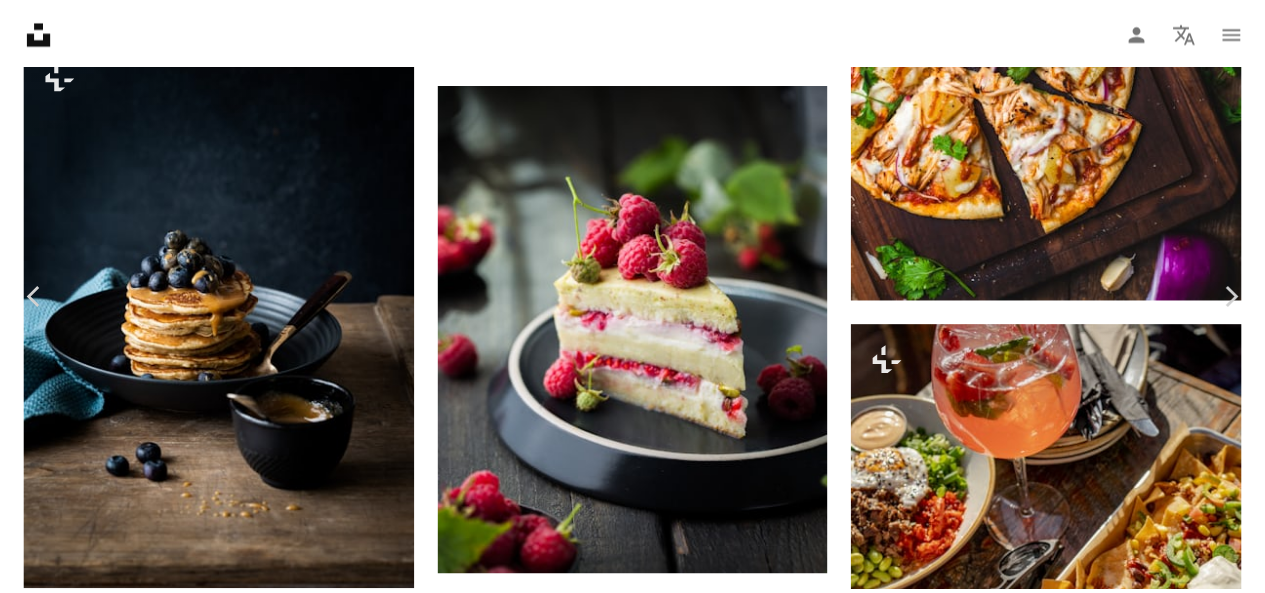 scroll, scrollTop: 451, scrollLeft: 0, axis: vertical 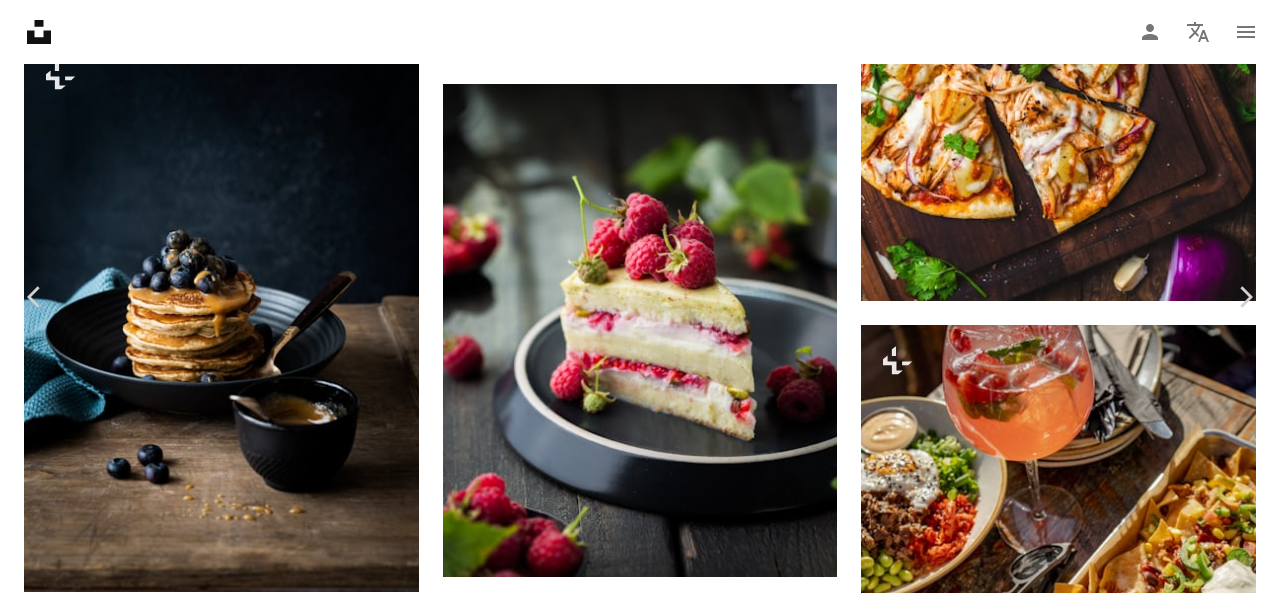 click on "An X shape" at bounding box center [20, 20] 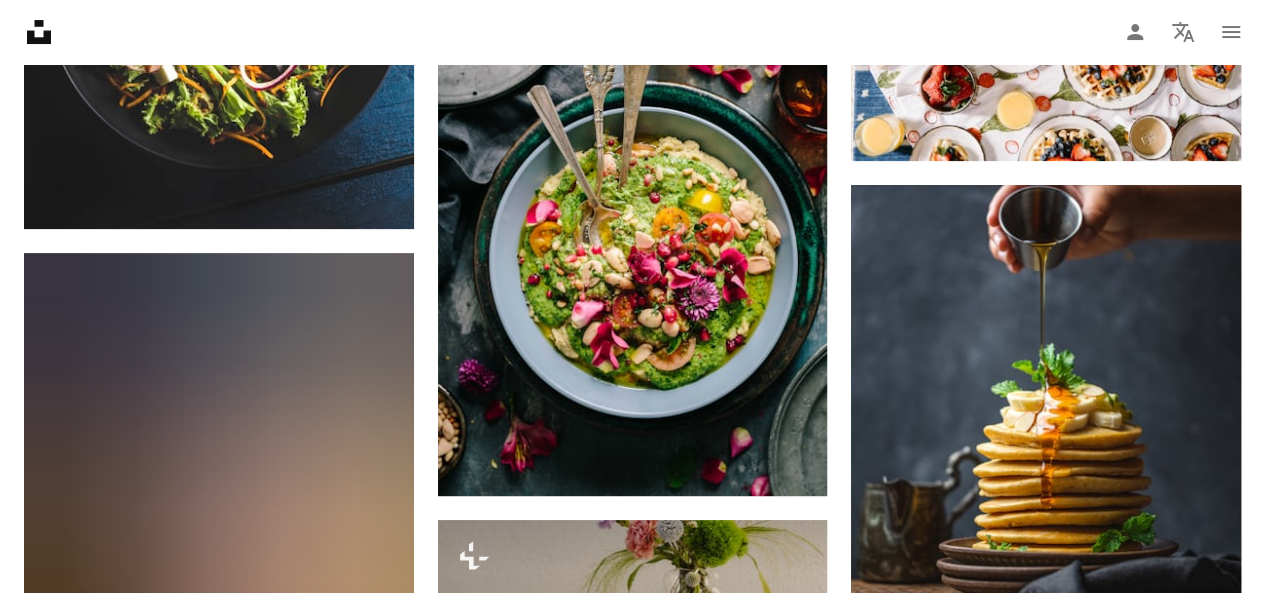 scroll, scrollTop: 4013, scrollLeft: 0, axis: vertical 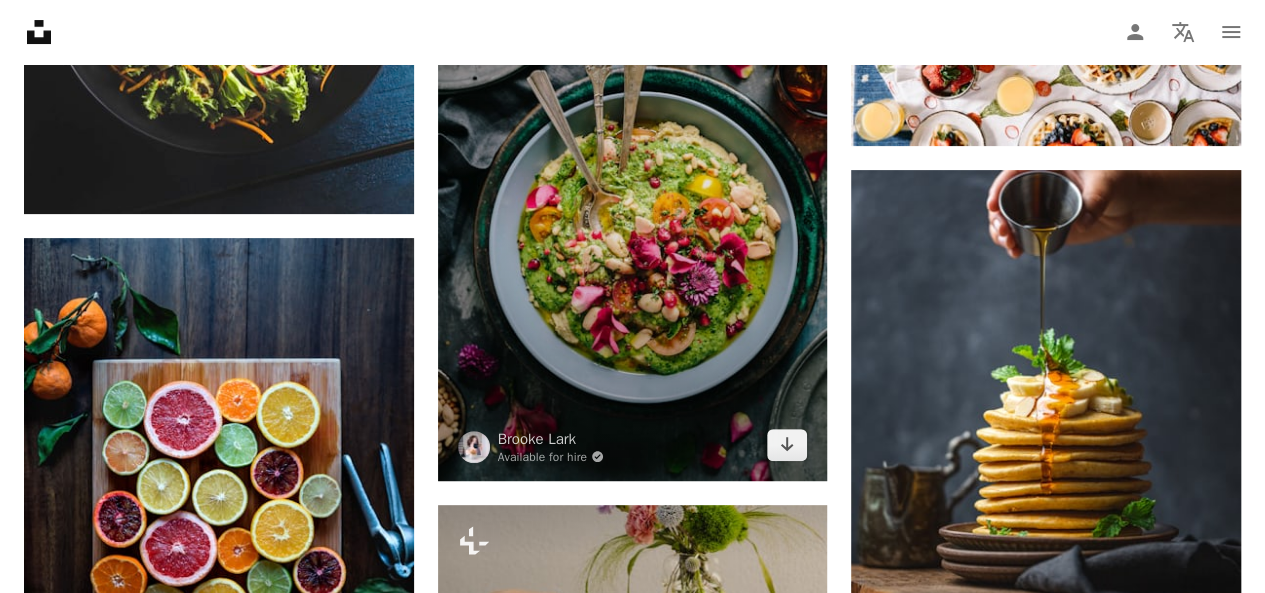 click at bounding box center (633, 188) 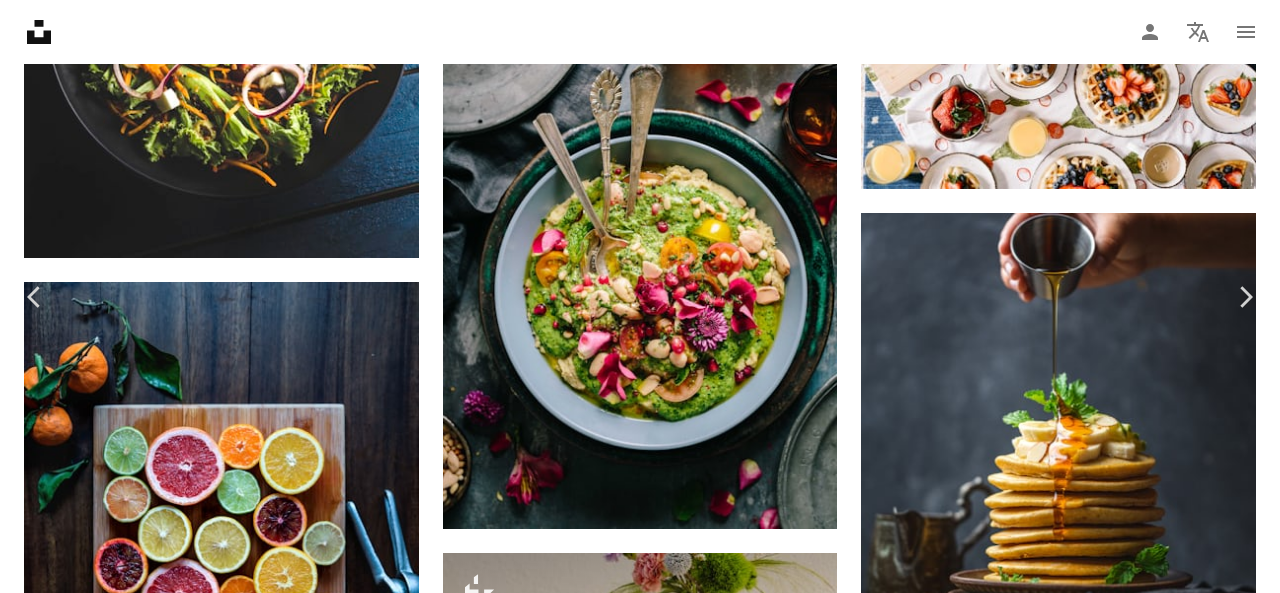 click on "Download free" at bounding box center [1081, 4327] 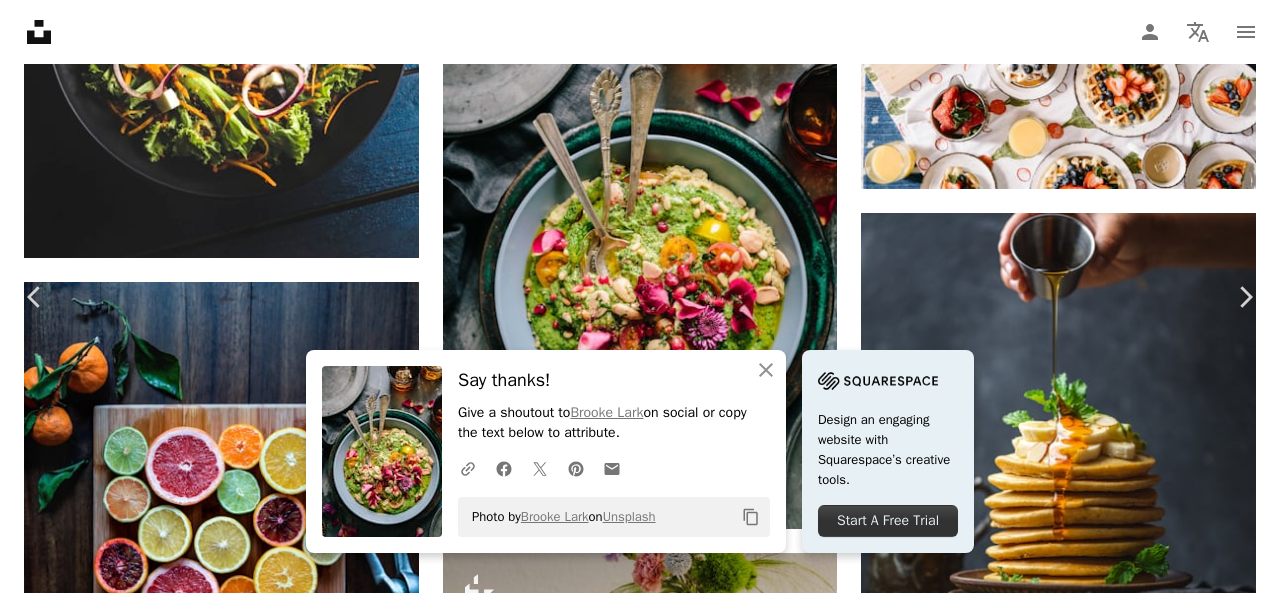 click on "An X shape" at bounding box center (20, 20) 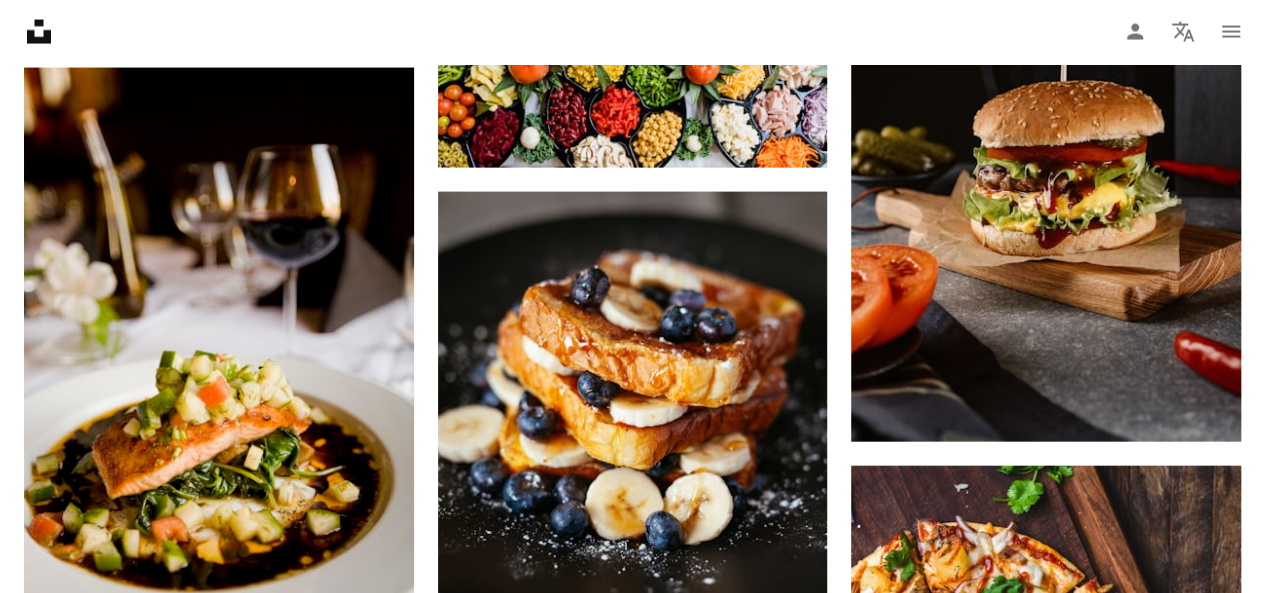 scroll, scrollTop: 0, scrollLeft: 0, axis: both 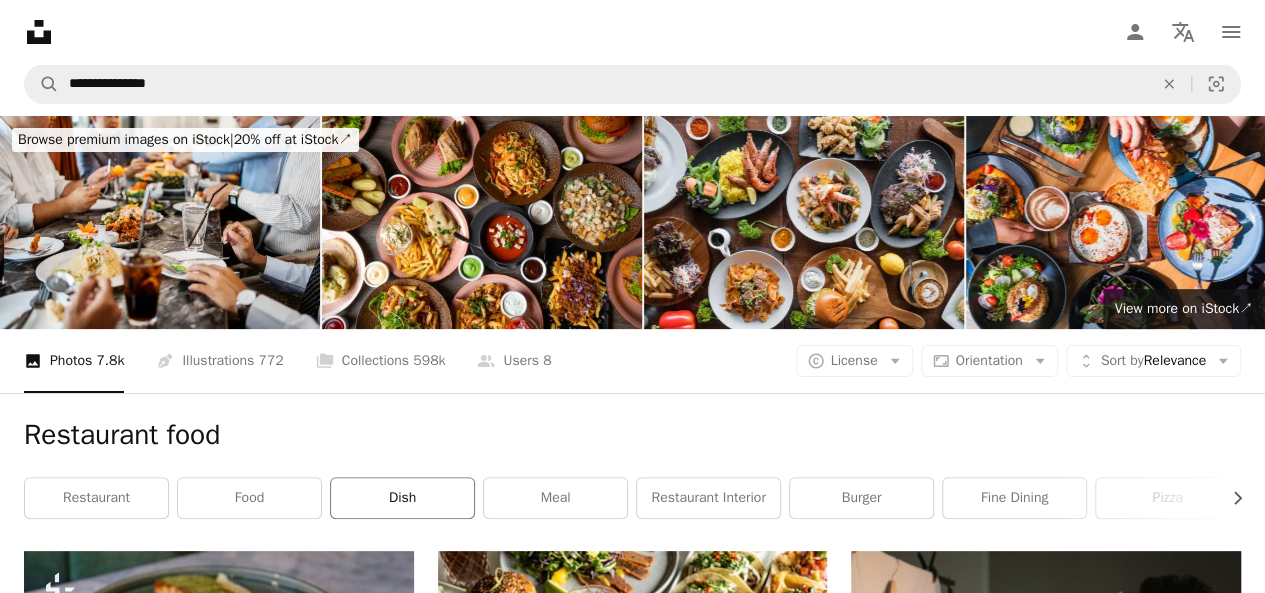 click on "dish" at bounding box center (402, 498) 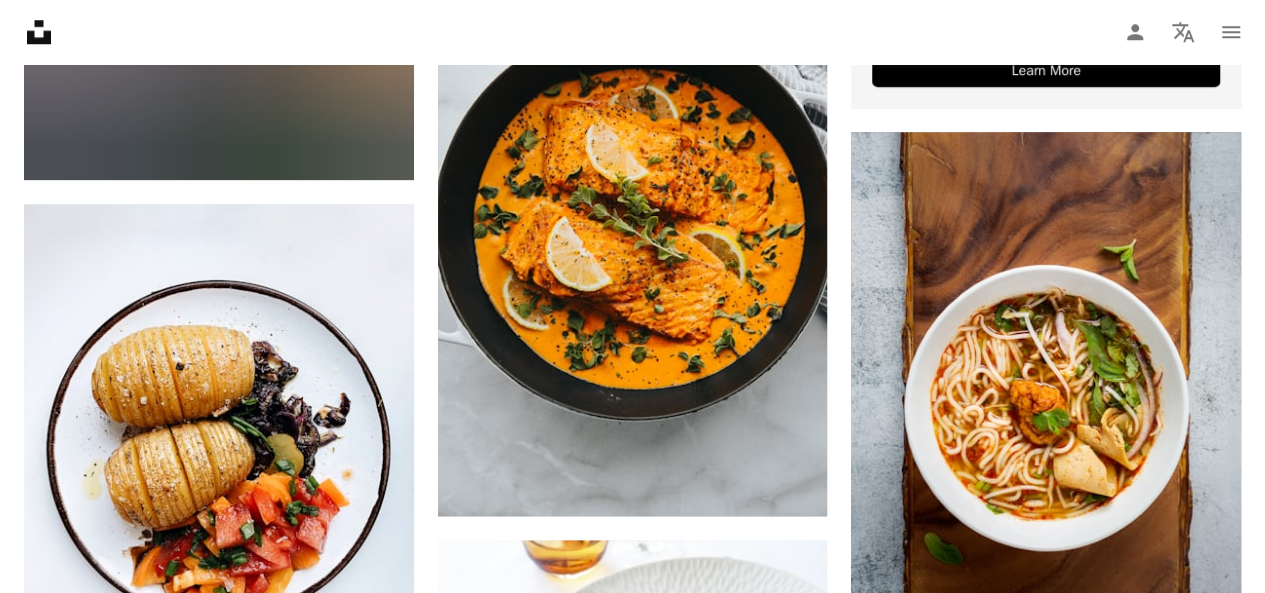scroll, scrollTop: 964, scrollLeft: 0, axis: vertical 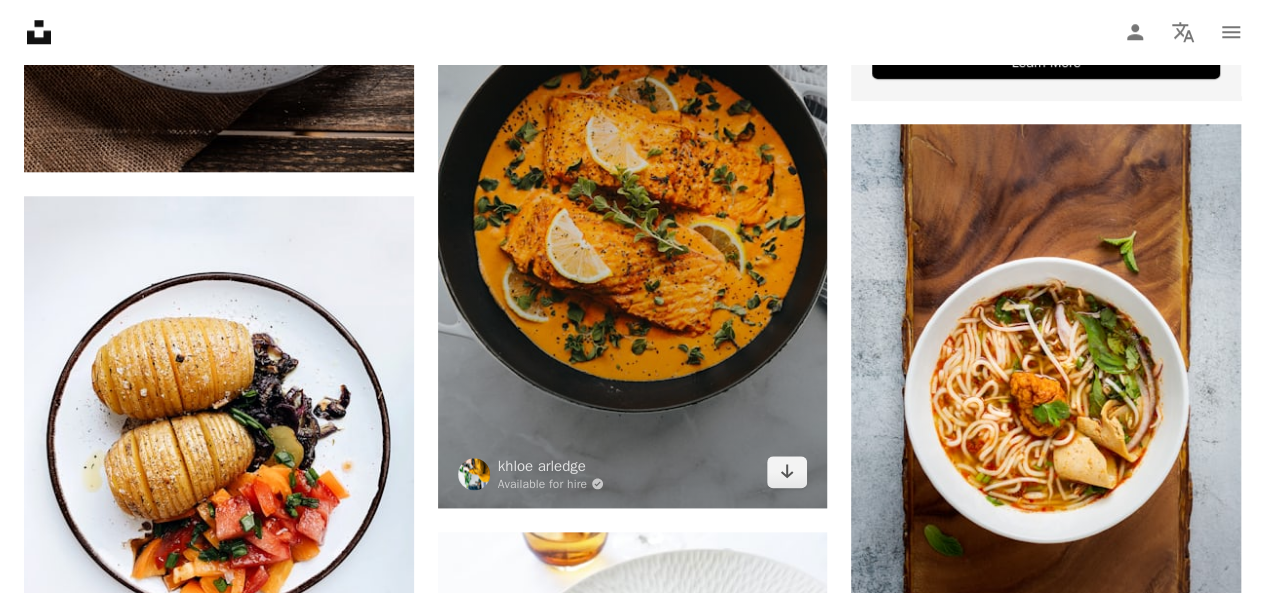 click at bounding box center (633, 215) 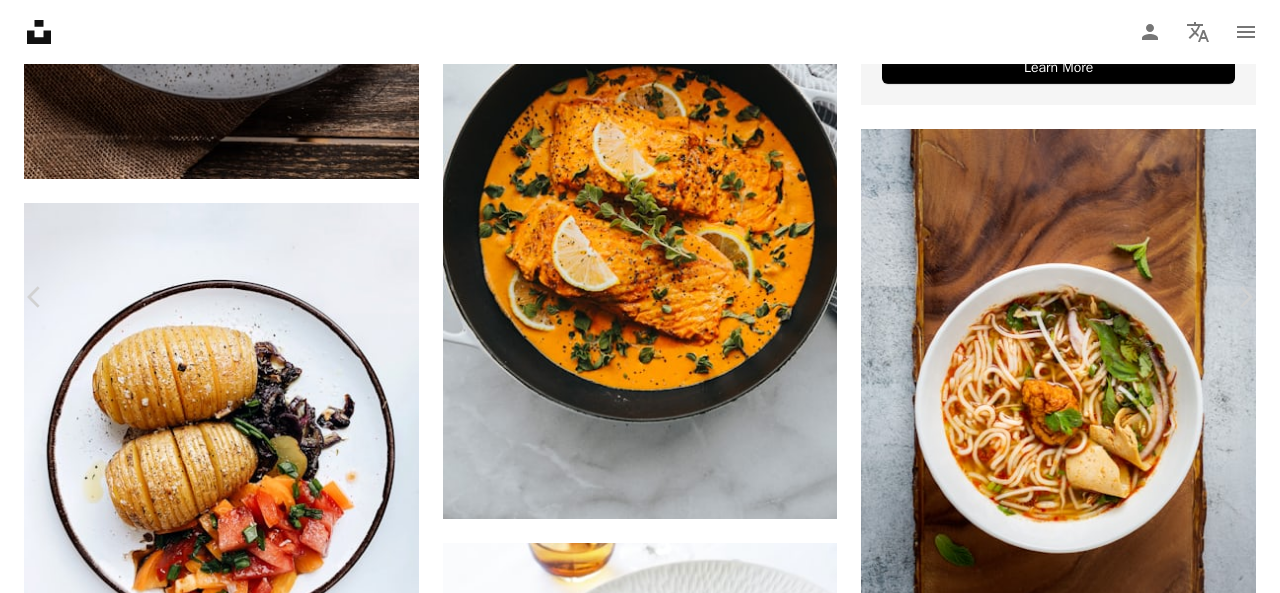 click on "An X shape Chevron left Chevron right [FIRST] [LAST] Available for hire A checkmark inside of a circle A heart A plus sign Edit image   Plus sign for Unsplash+ Download free Chevron down" at bounding box center [632, 4292] 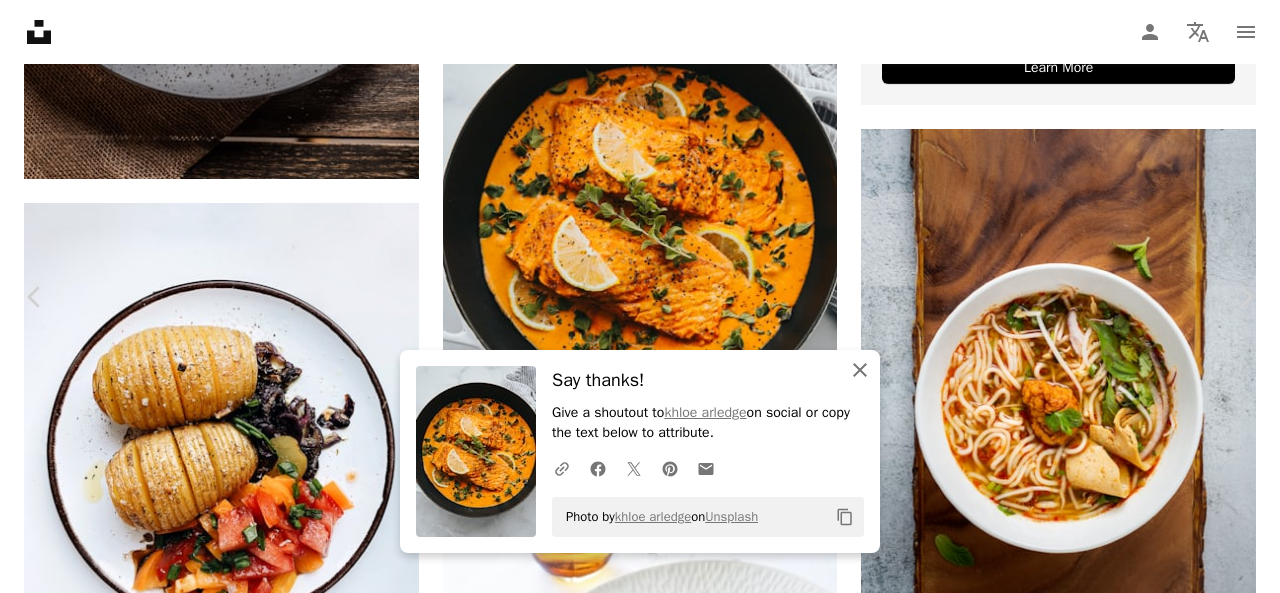 click on "An X shape" 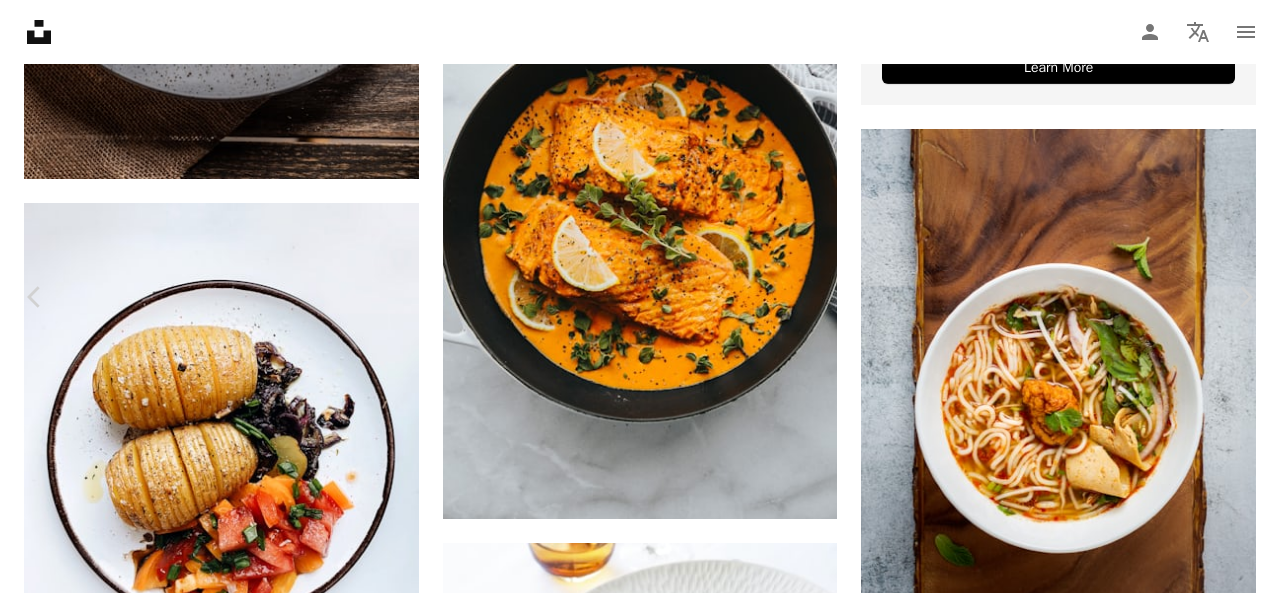 click on "An X shape" at bounding box center (20, 20) 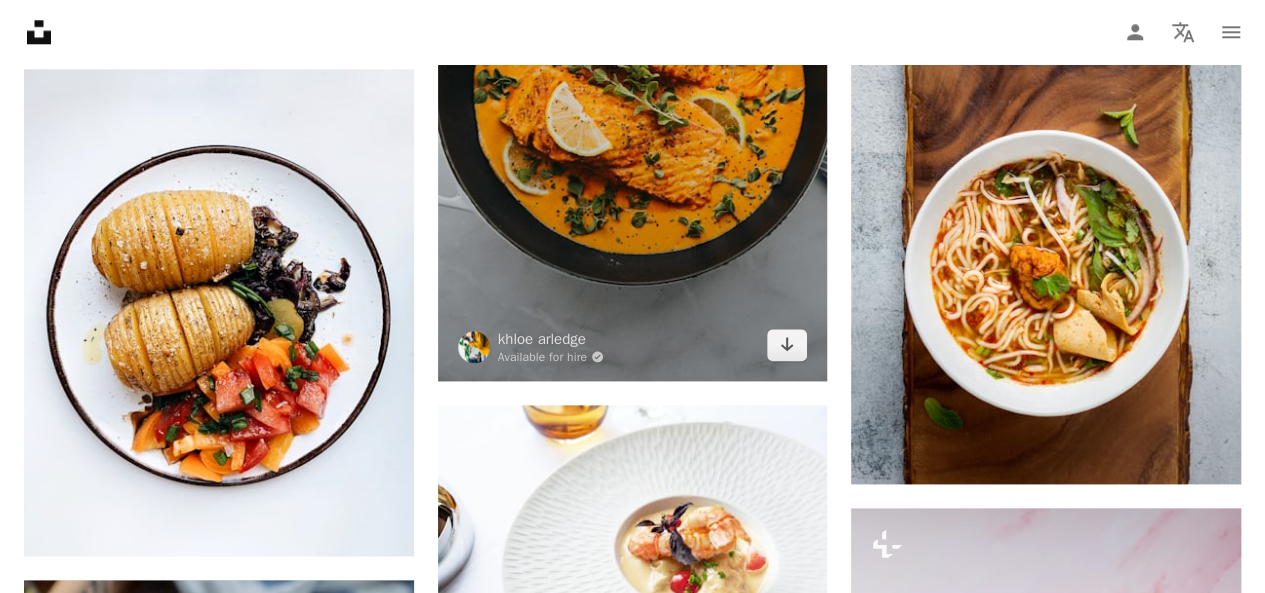 scroll, scrollTop: 1088, scrollLeft: 0, axis: vertical 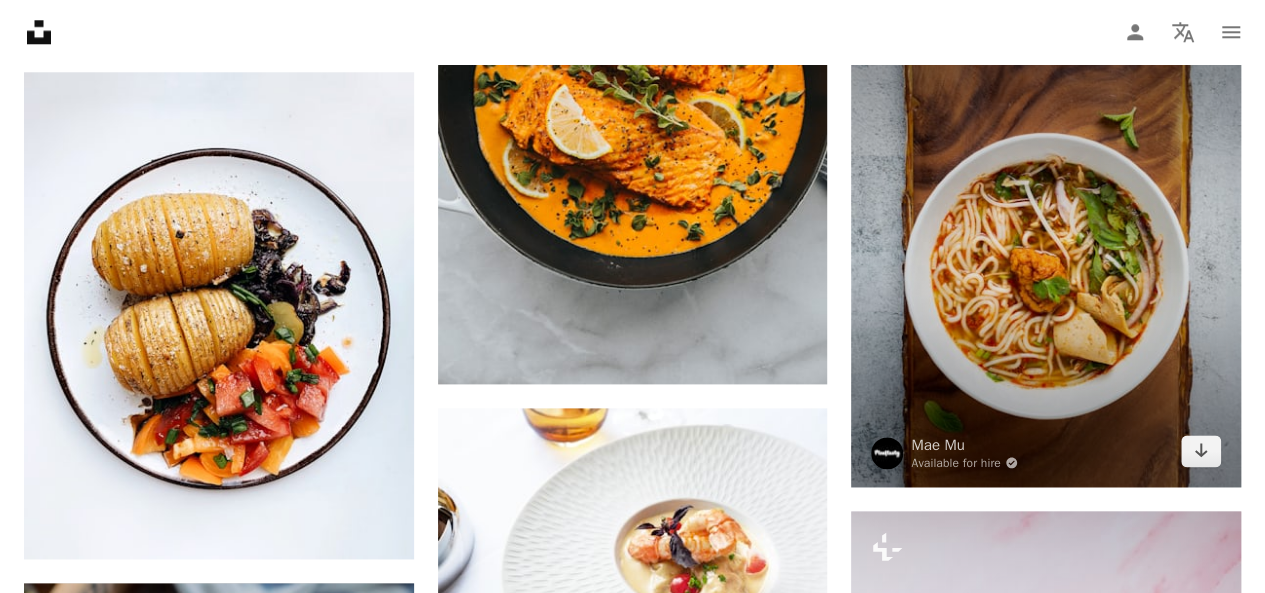 click at bounding box center (1046, 243) 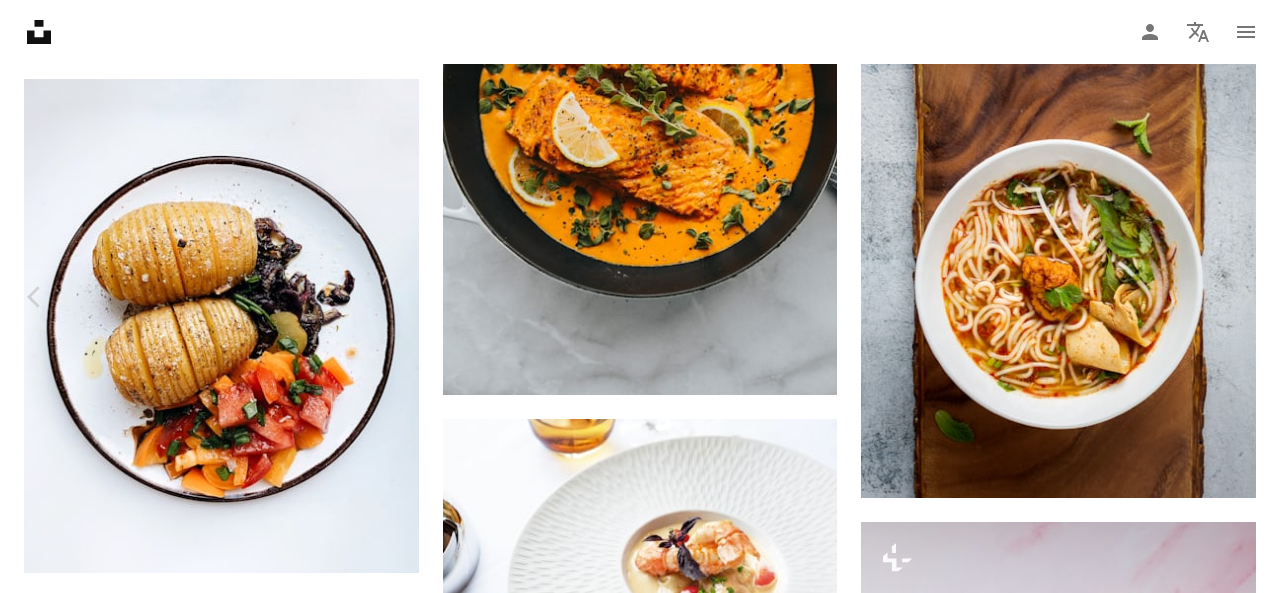 click on "Zoom in" at bounding box center (632, 4499) 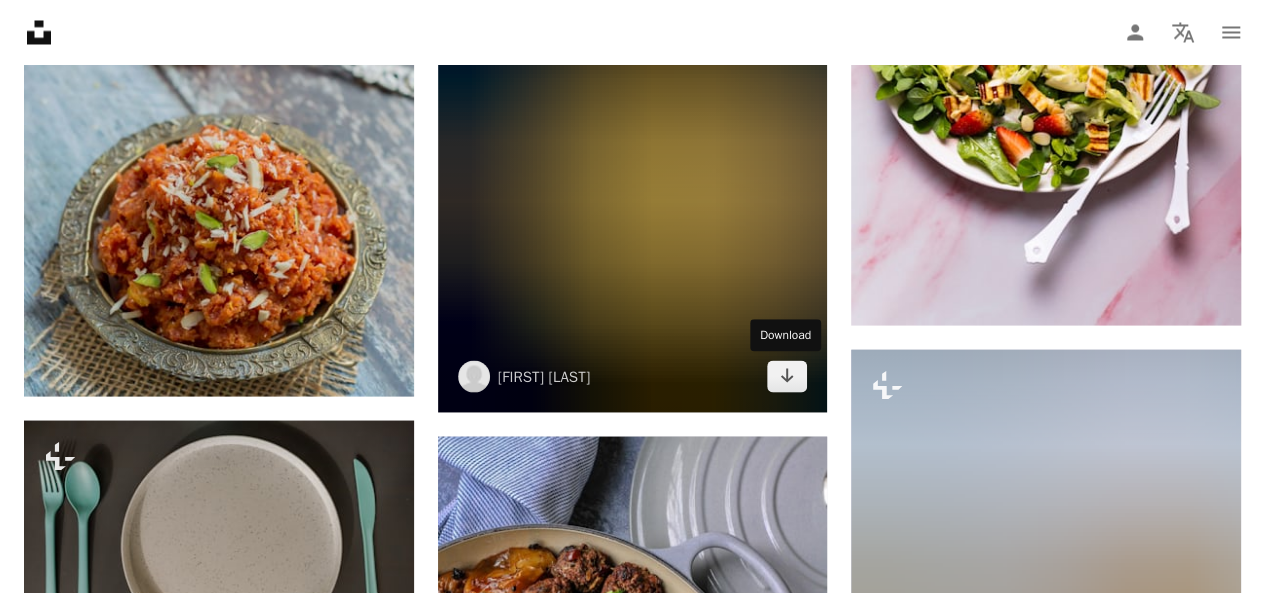 scroll, scrollTop: 1835, scrollLeft: 0, axis: vertical 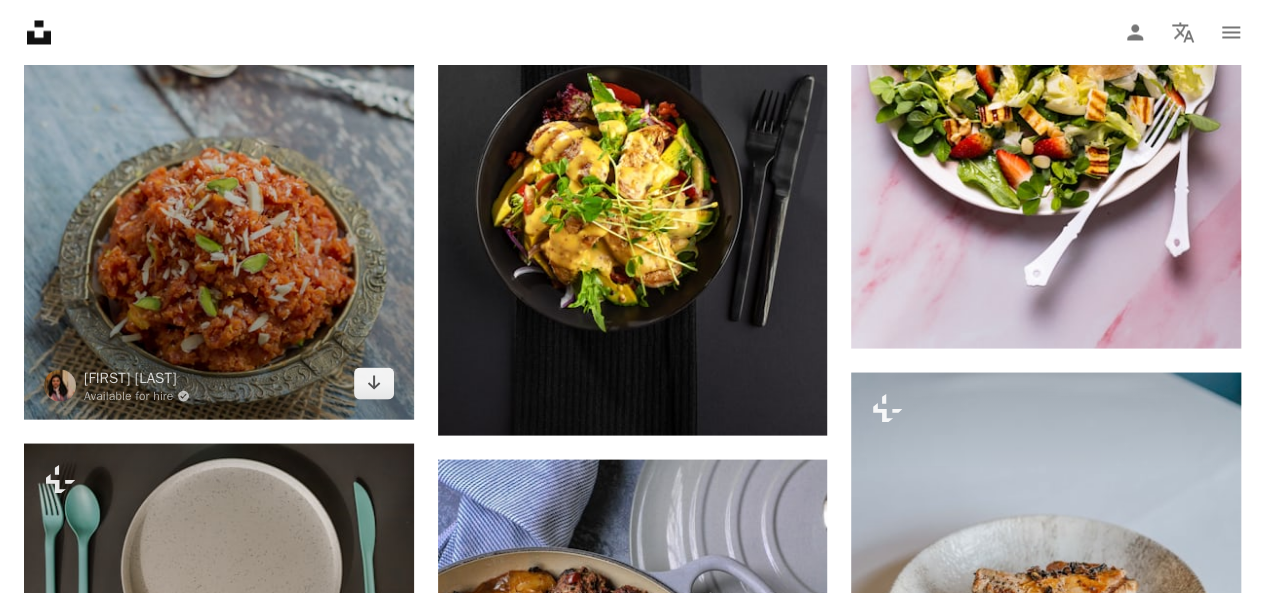 click at bounding box center (219, 128) 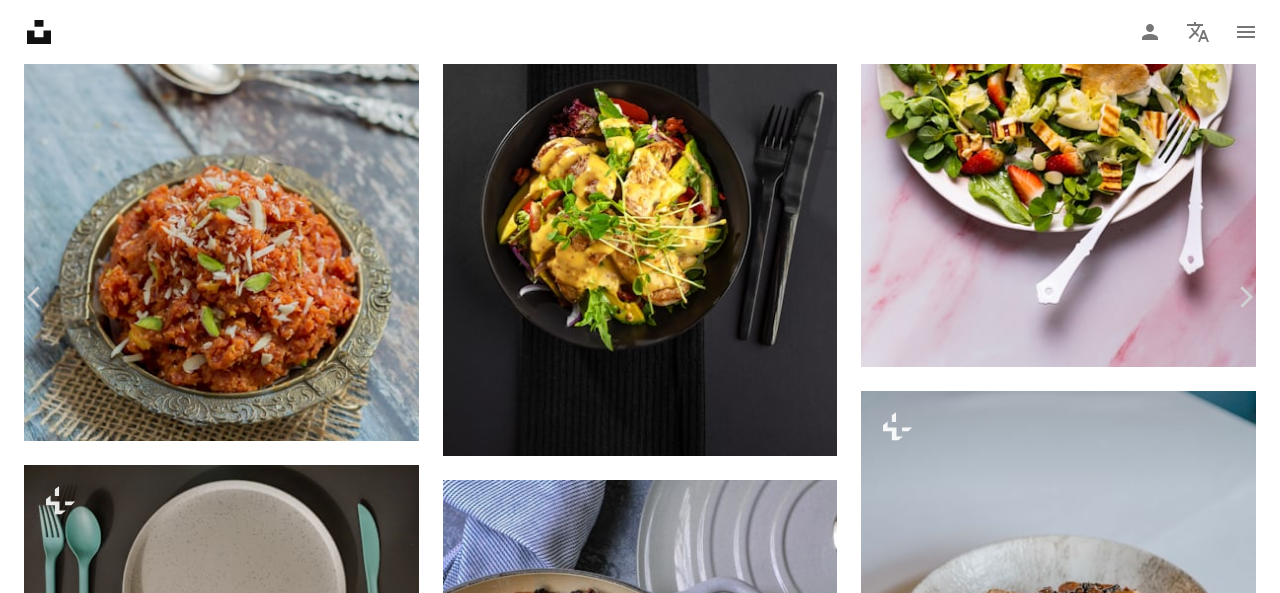 click on "Download free" at bounding box center (1081, 3421) 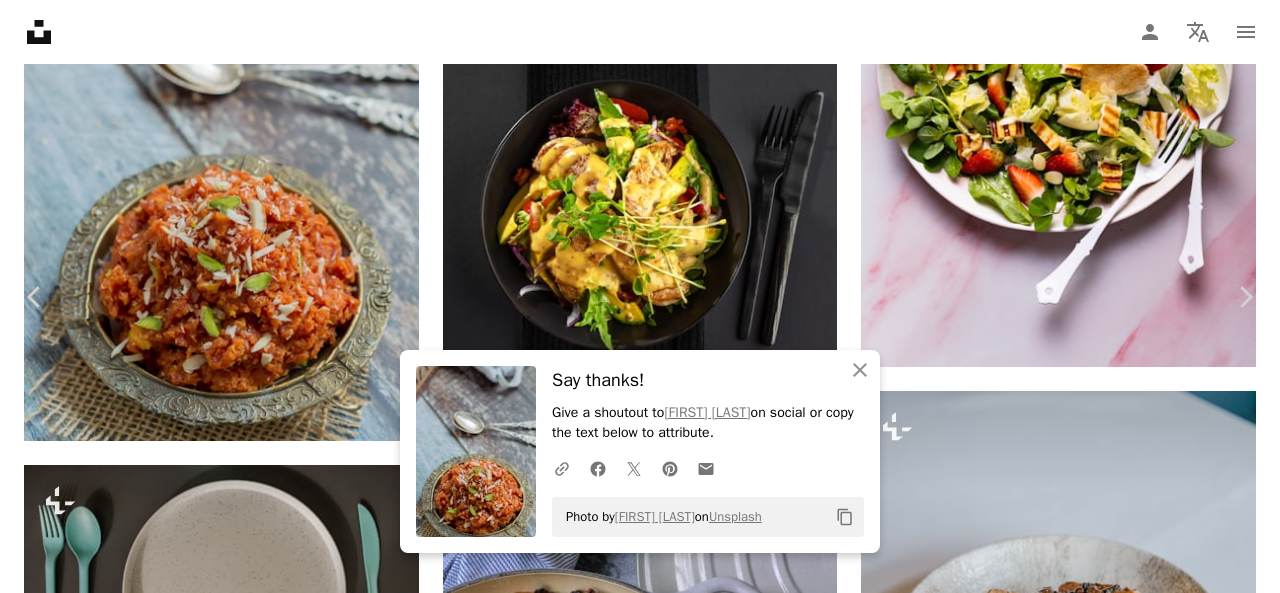 click on "An X shape" at bounding box center [20, 20] 